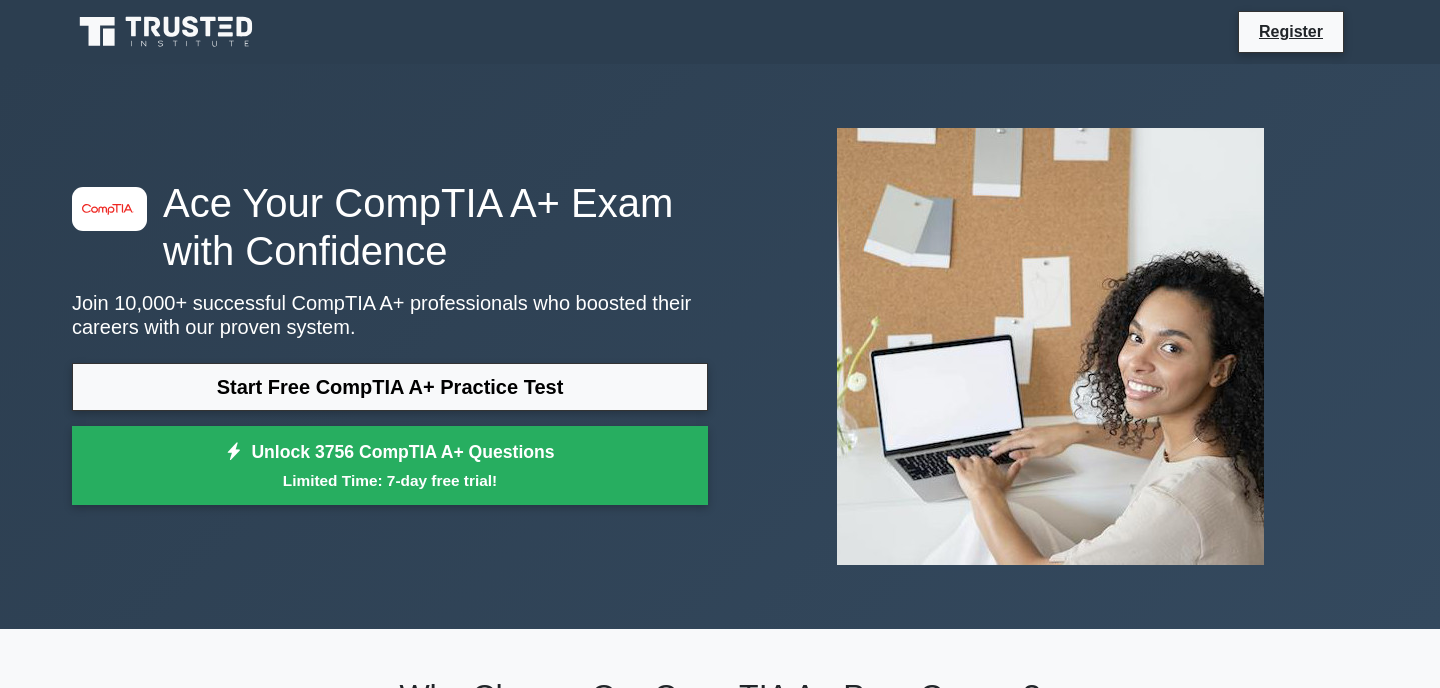 scroll, scrollTop: 0, scrollLeft: 0, axis: both 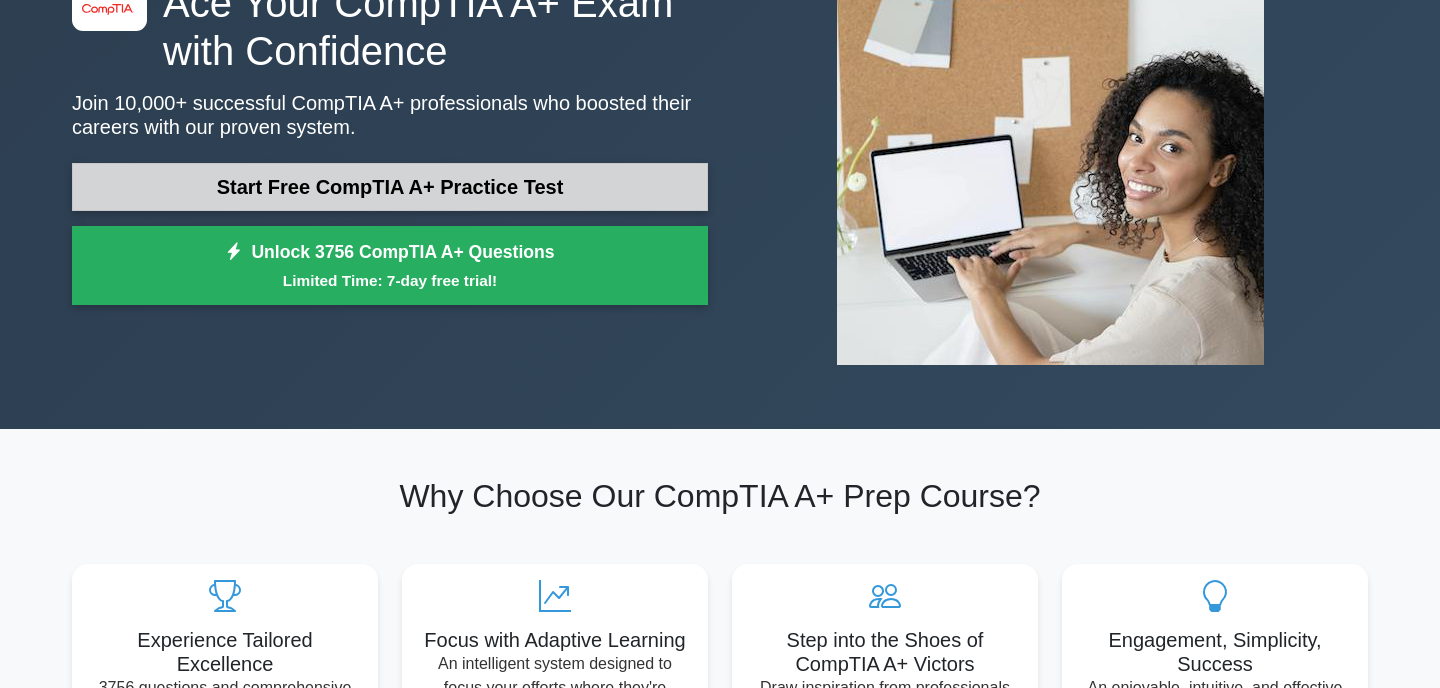 click on "Start Free CompTIA A+ Practice Test" at bounding box center (390, 187) 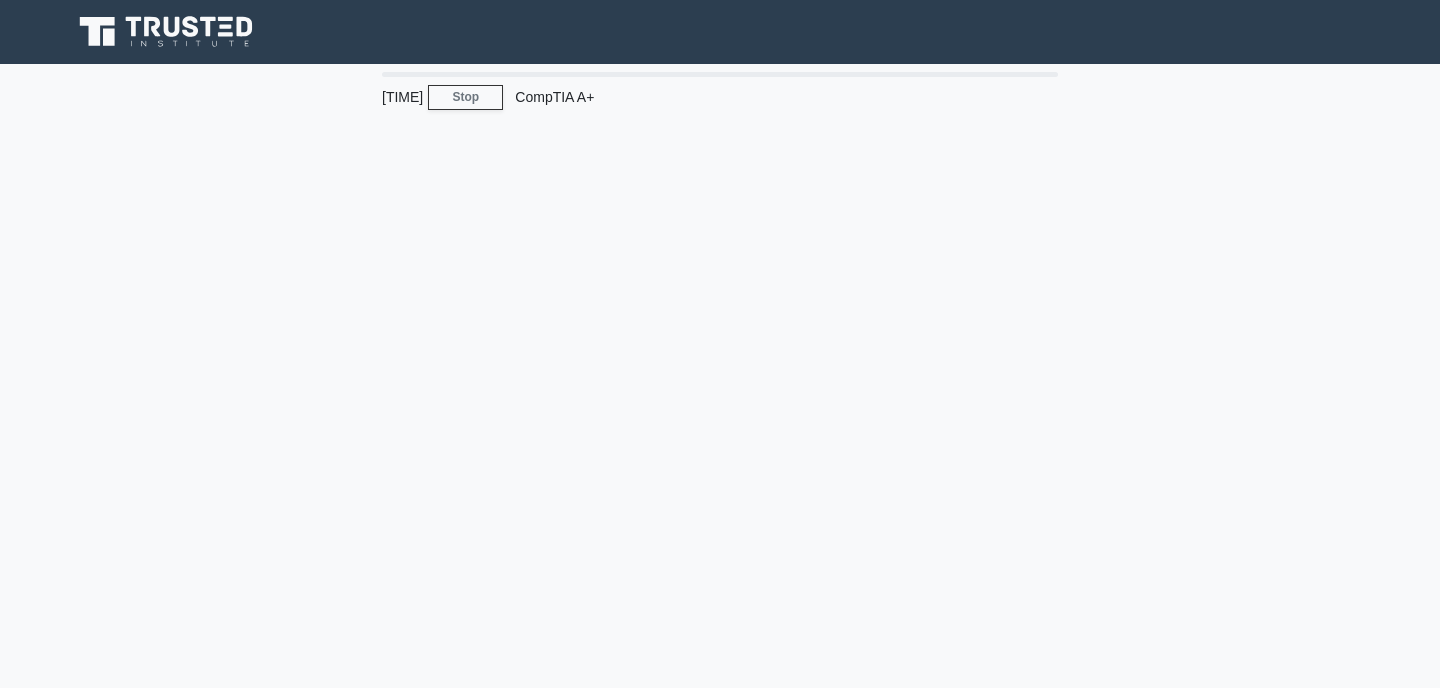 scroll, scrollTop: 0, scrollLeft: 0, axis: both 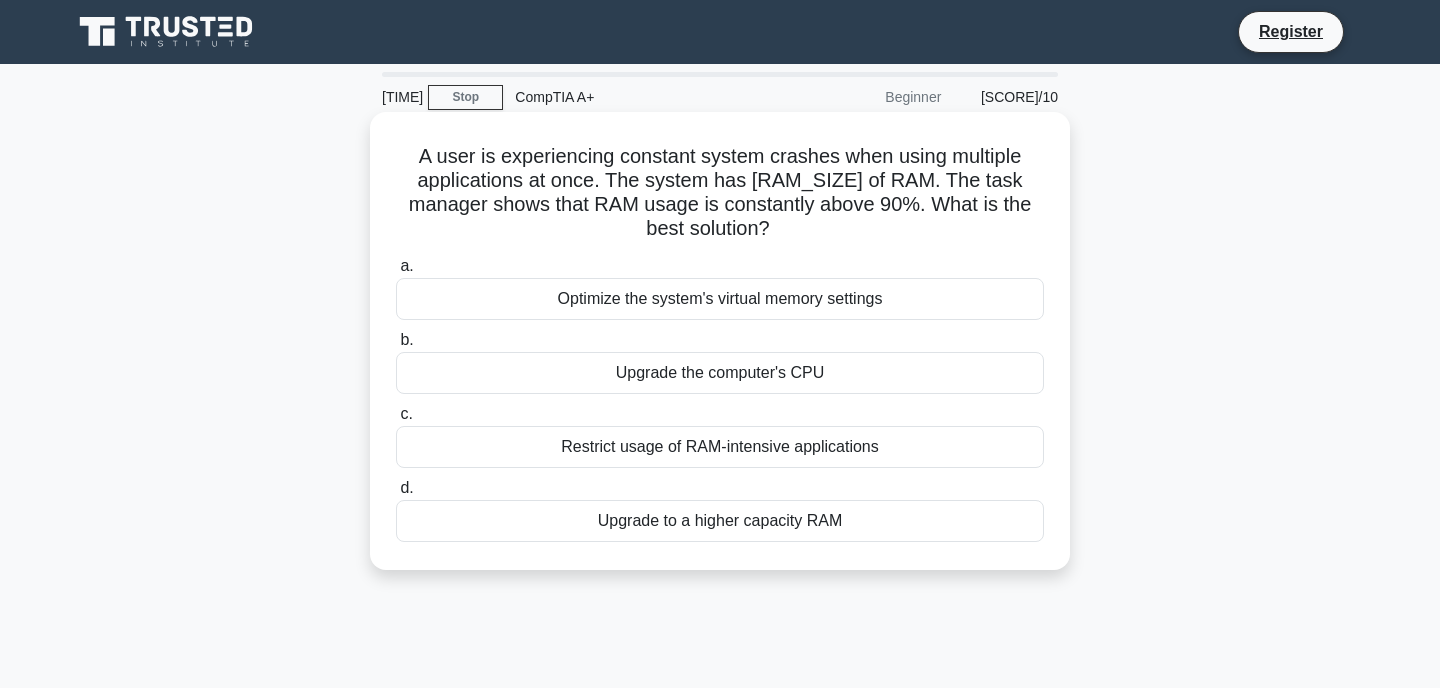 click on "Upgrade the computer's CPU" at bounding box center [720, 373] 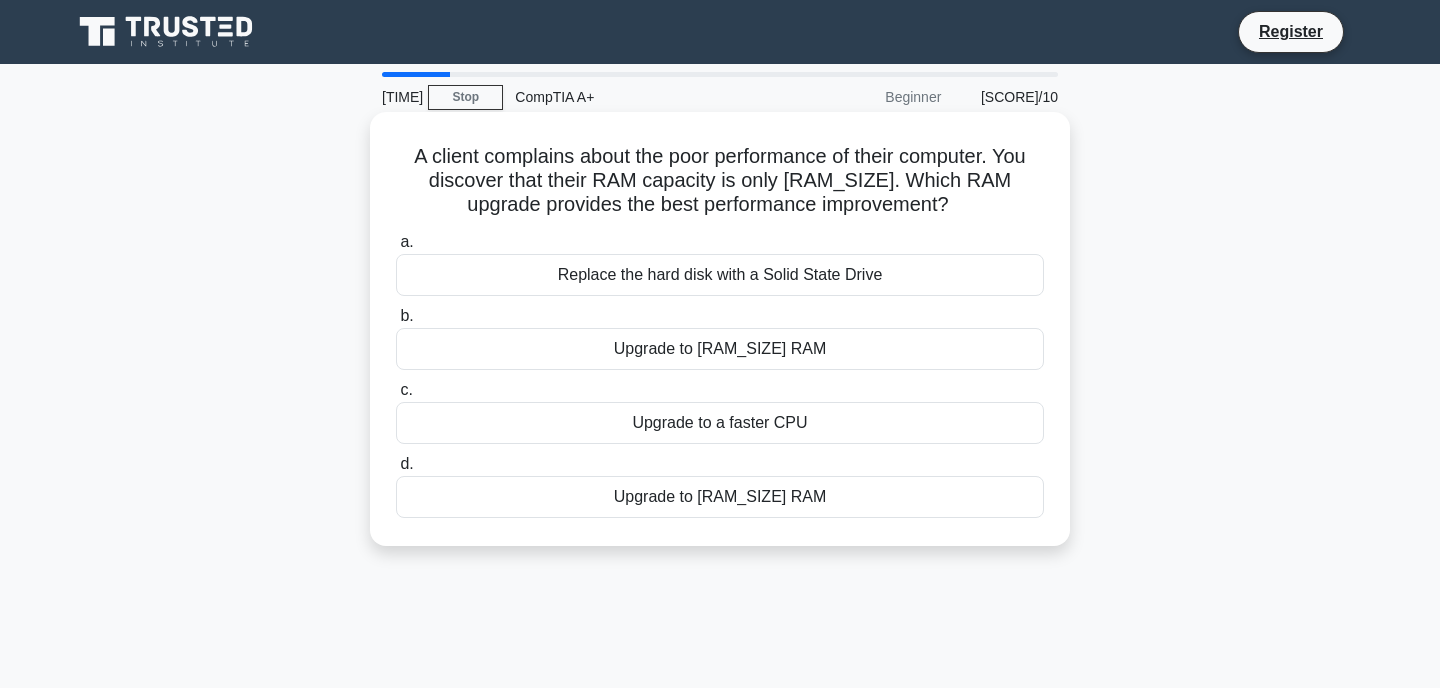 click on "Upgrade to [RAM_SIZE] RAM" at bounding box center [720, 349] 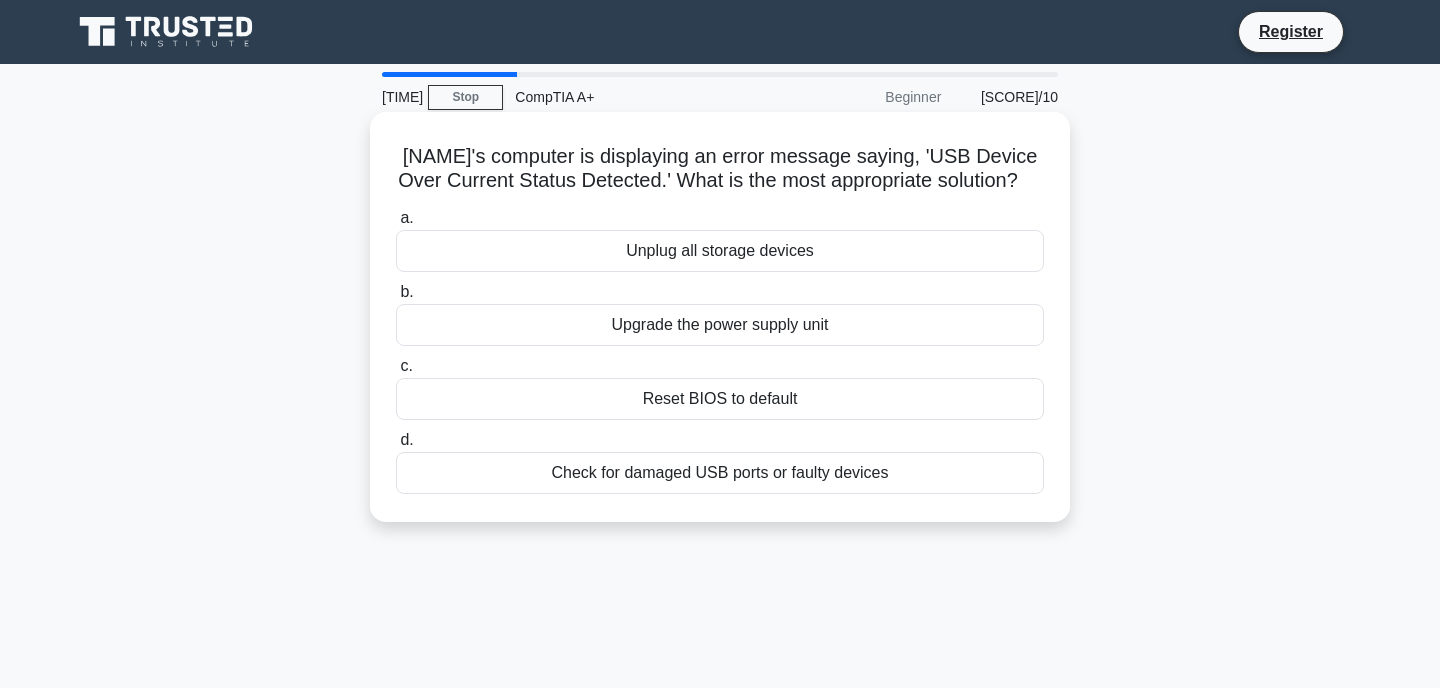 click on "Check for damaged USB ports or faulty devices" at bounding box center (720, 473) 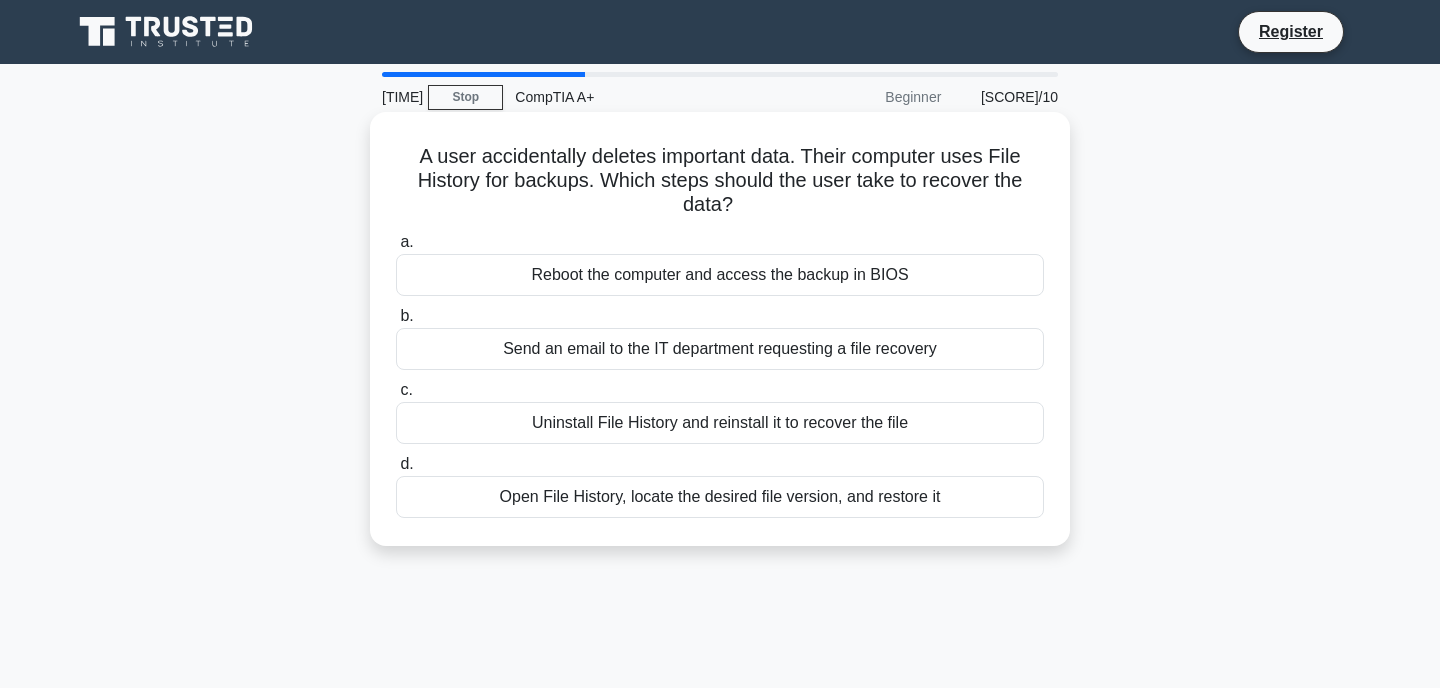 click on "Open File History, locate the desired file version, and restore it" at bounding box center (720, 497) 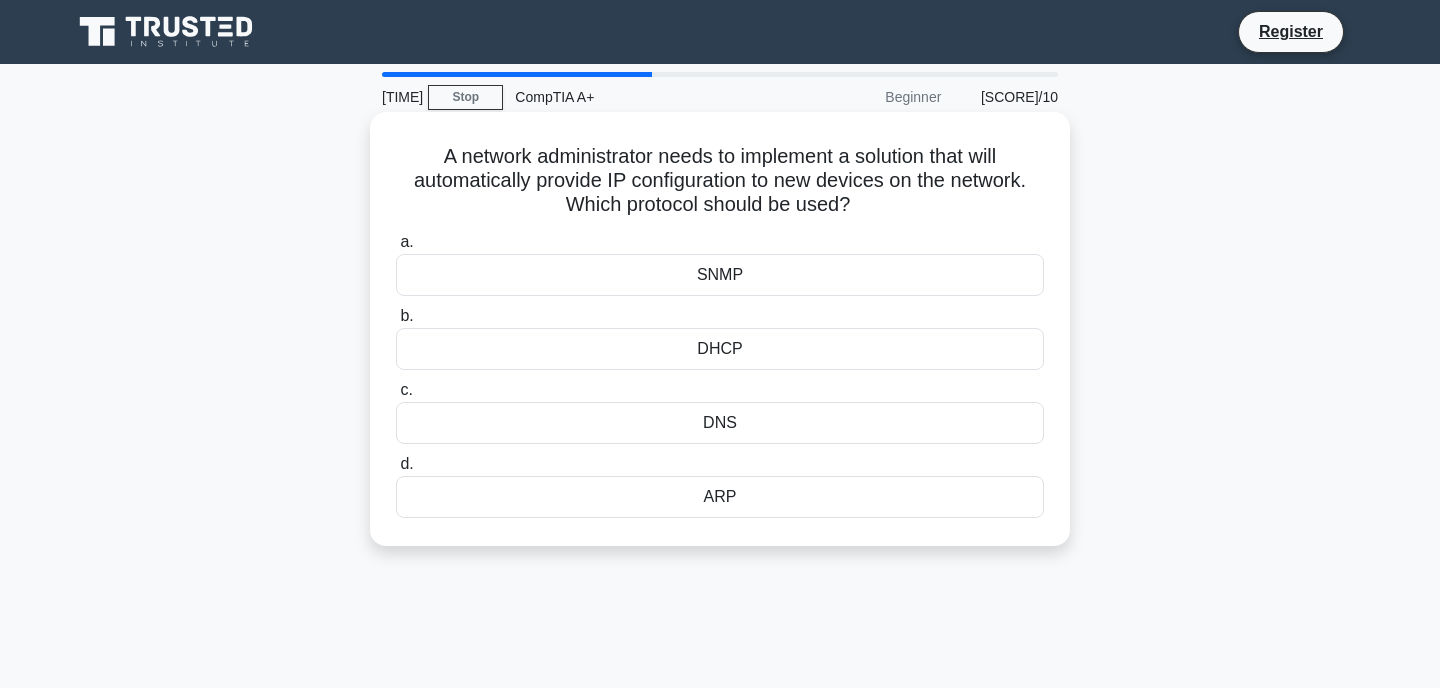 click on "DHCP" at bounding box center [720, 349] 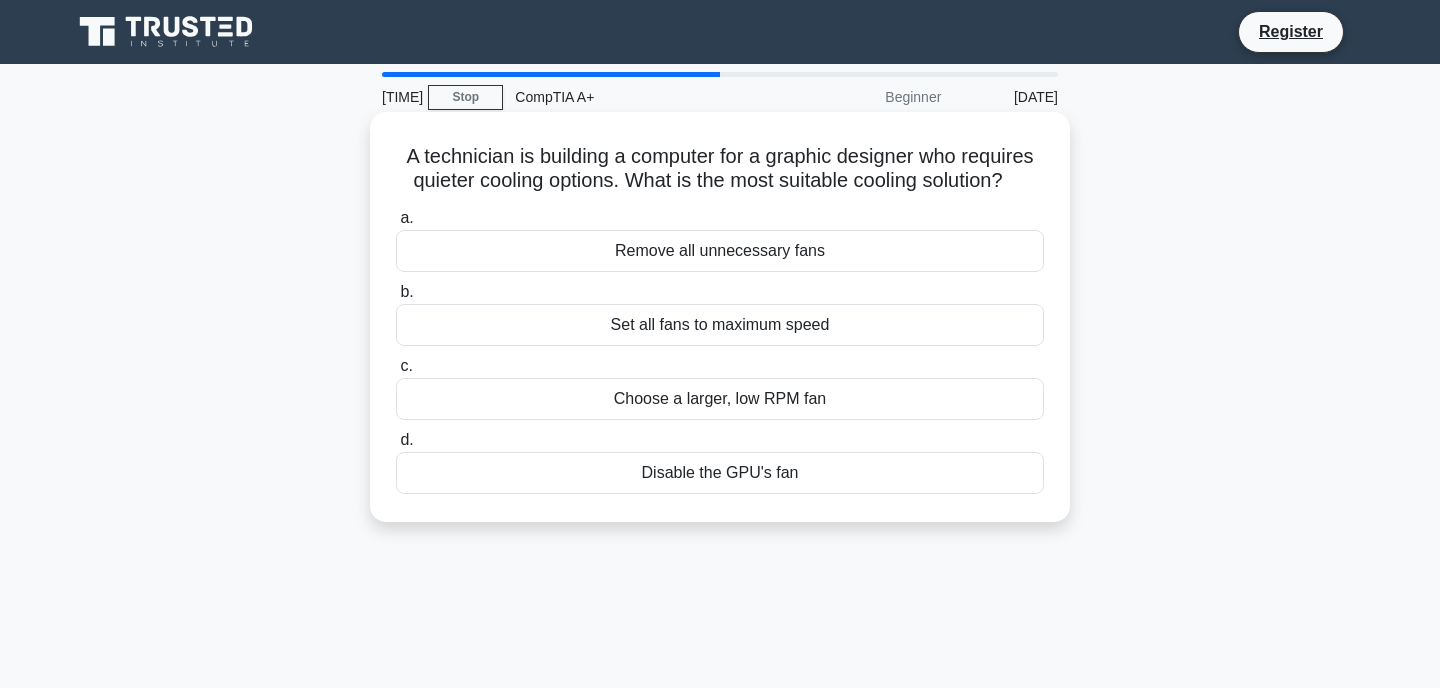 click on "Set all fans to maximum speed" at bounding box center [720, 325] 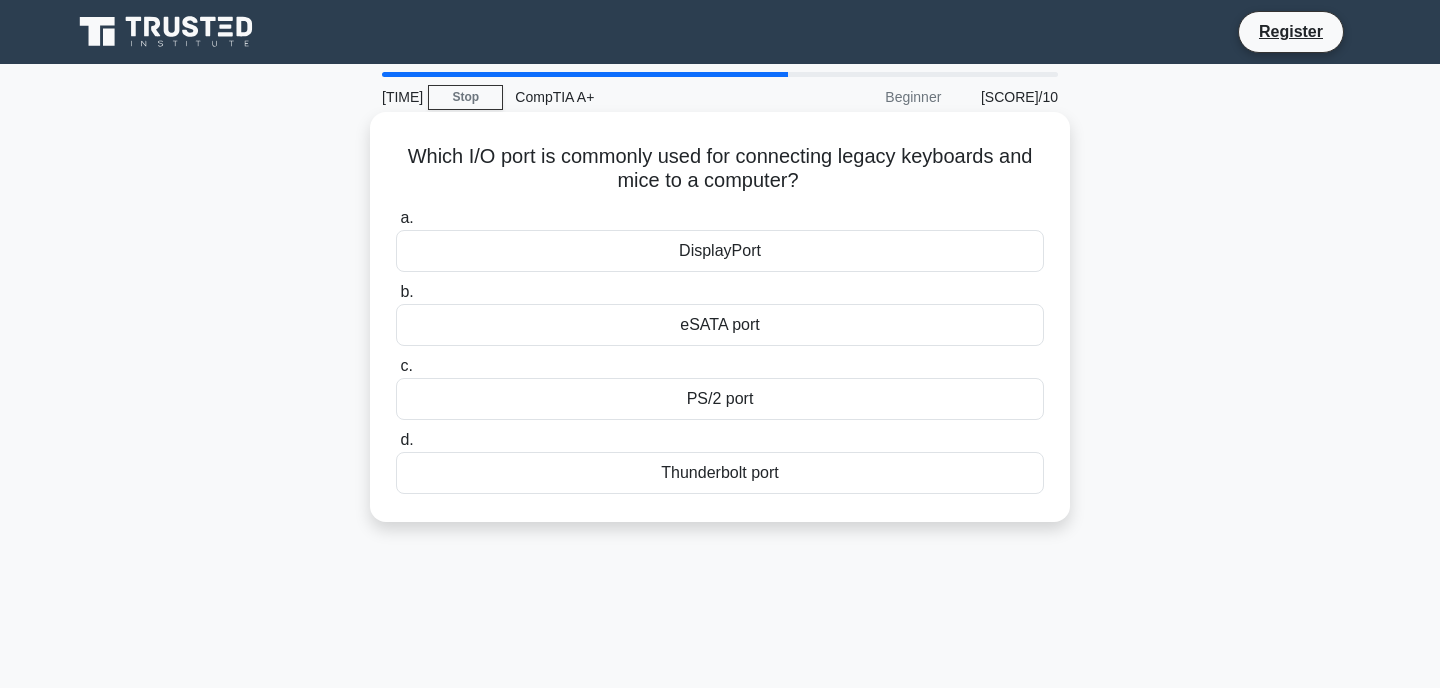 click on "eSATA port" at bounding box center [720, 325] 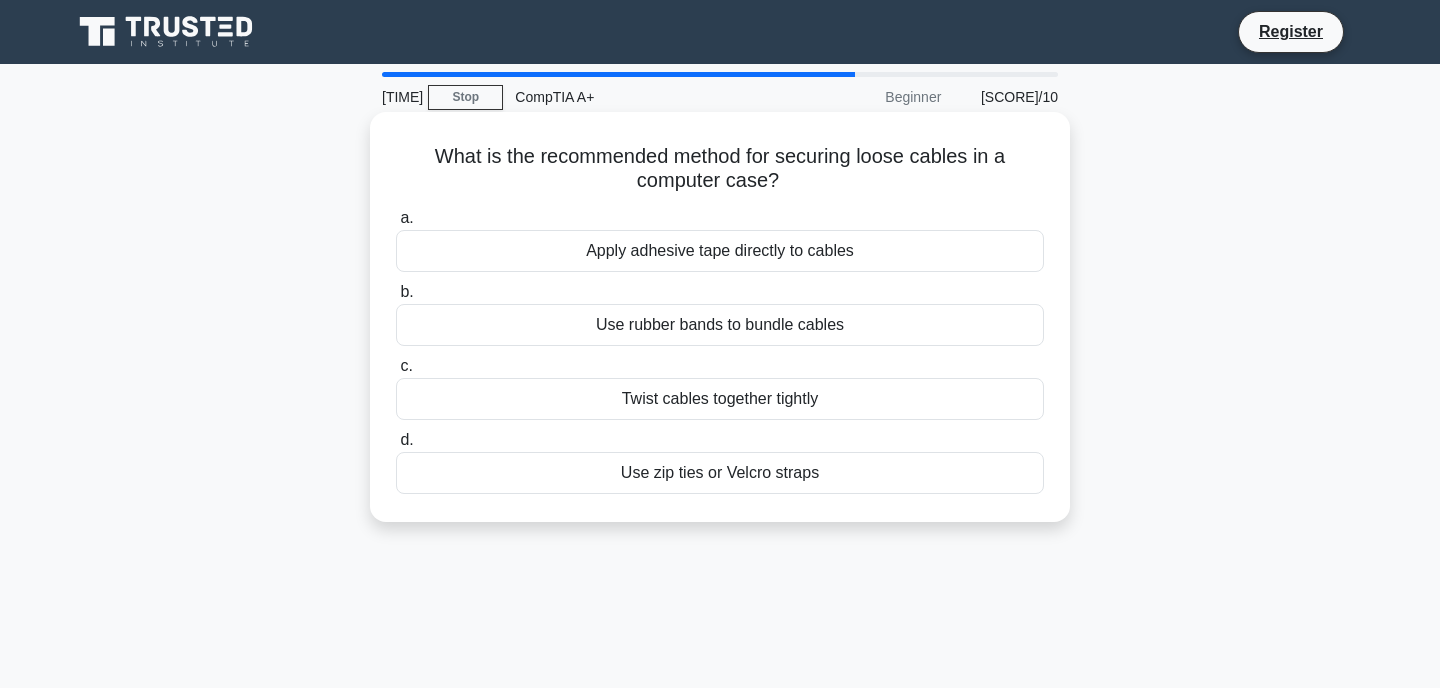 click on "Use zip ties or Velcro straps" at bounding box center (720, 473) 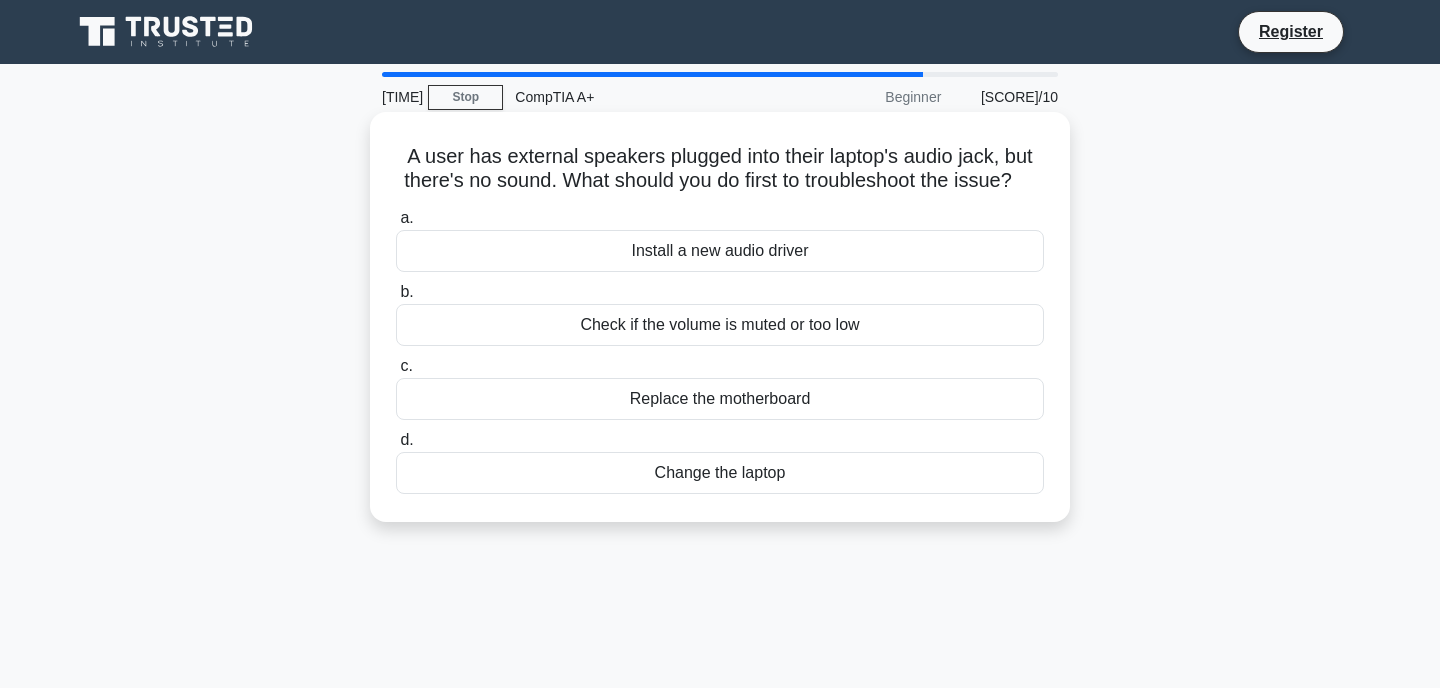 click on "Check if the volume is muted or too low" at bounding box center [720, 325] 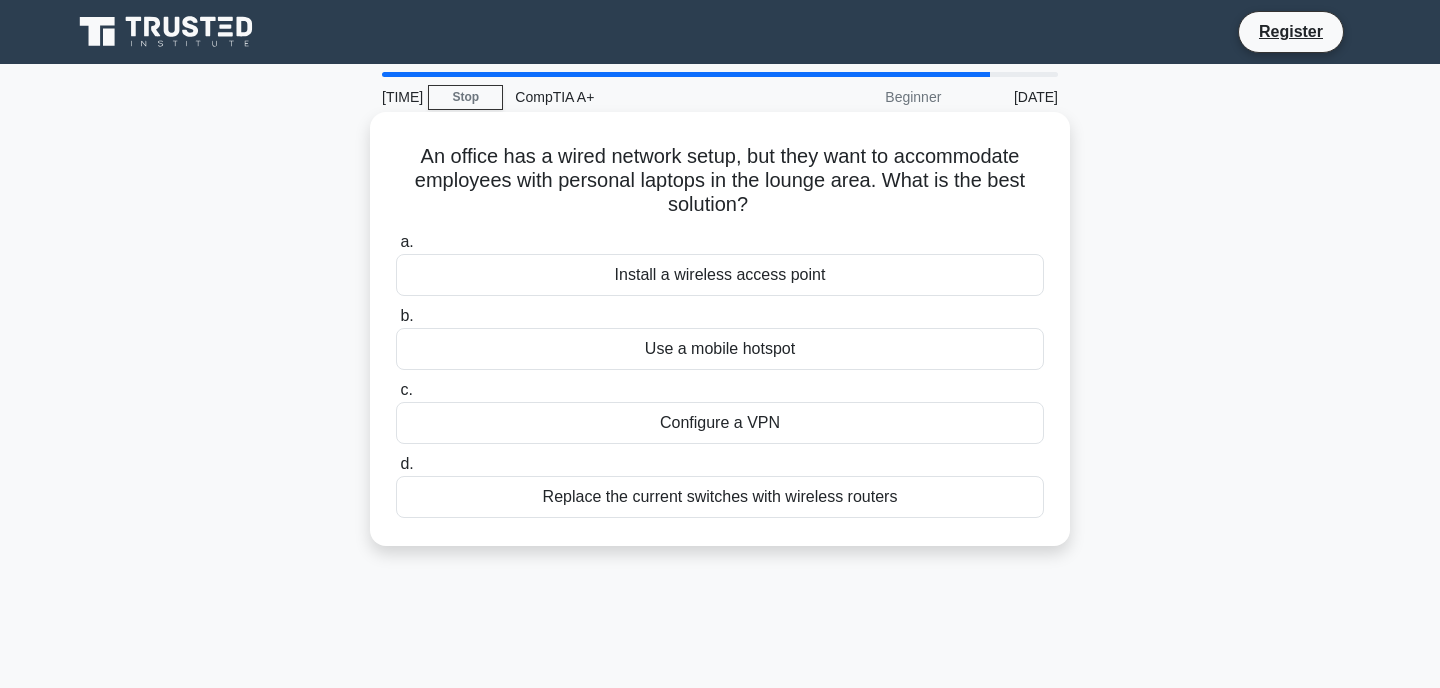 click on "Install a wireless access point" at bounding box center [720, 275] 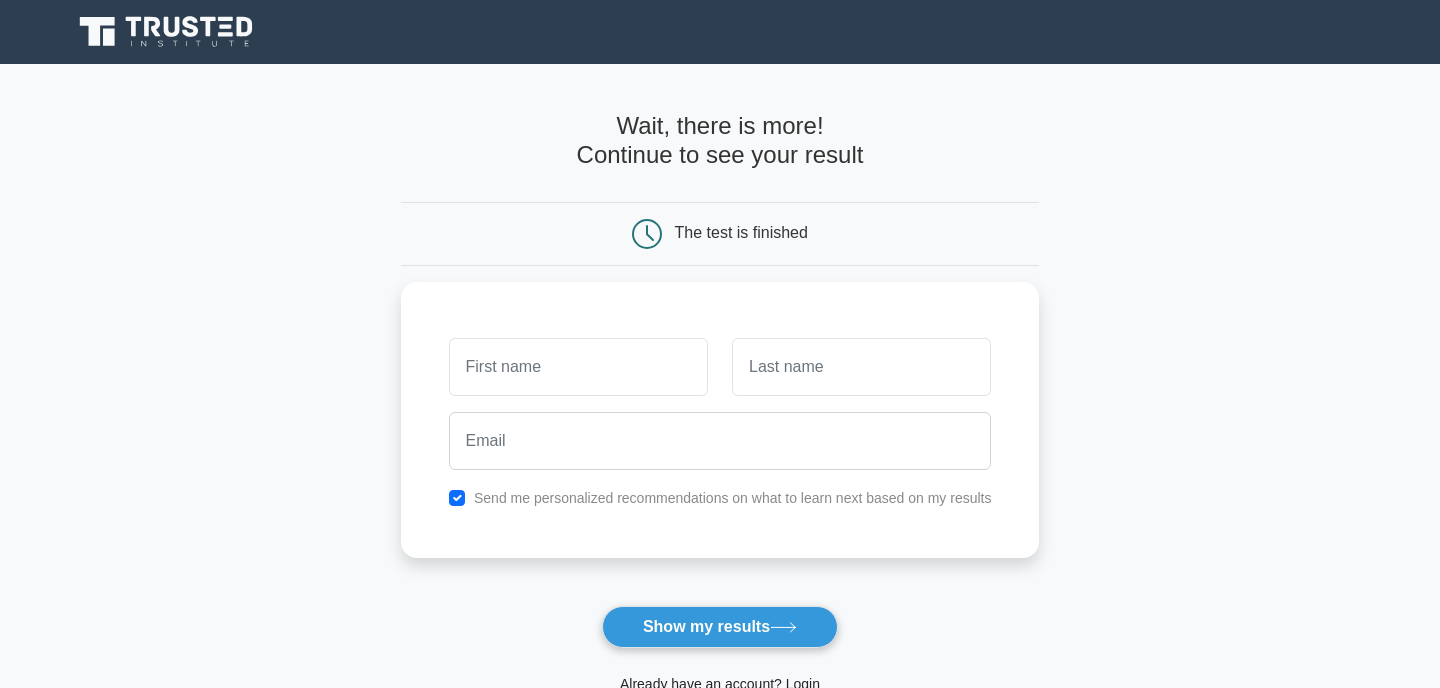 scroll, scrollTop: 0, scrollLeft: 0, axis: both 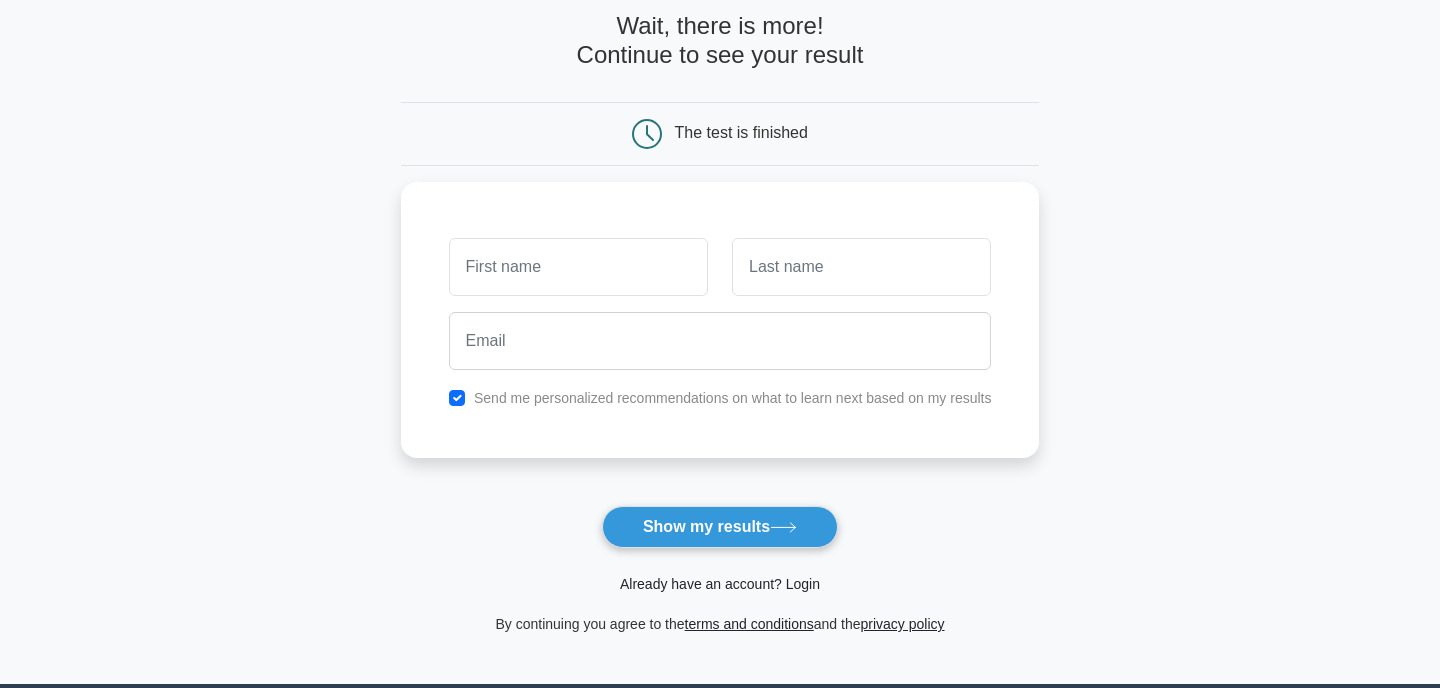 click on "Already have an account? Login" at bounding box center (720, 584) 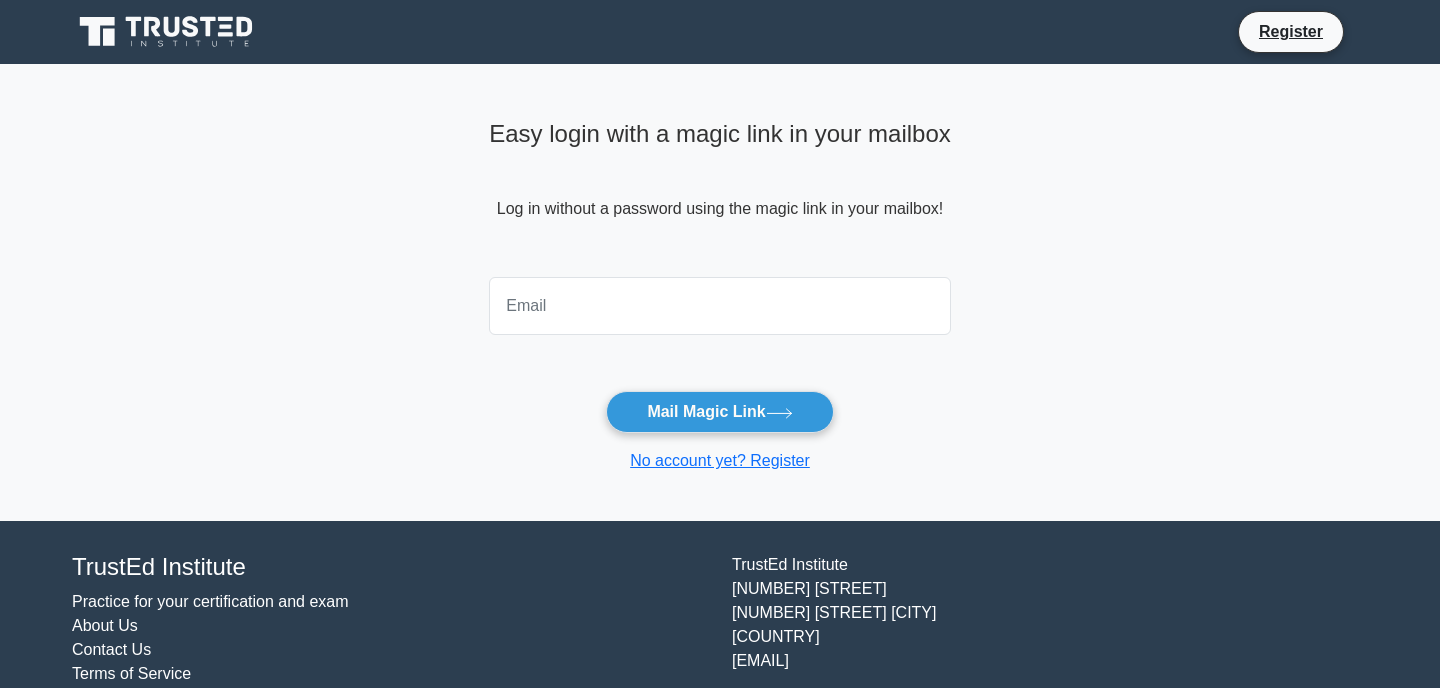 scroll, scrollTop: 0, scrollLeft: 0, axis: both 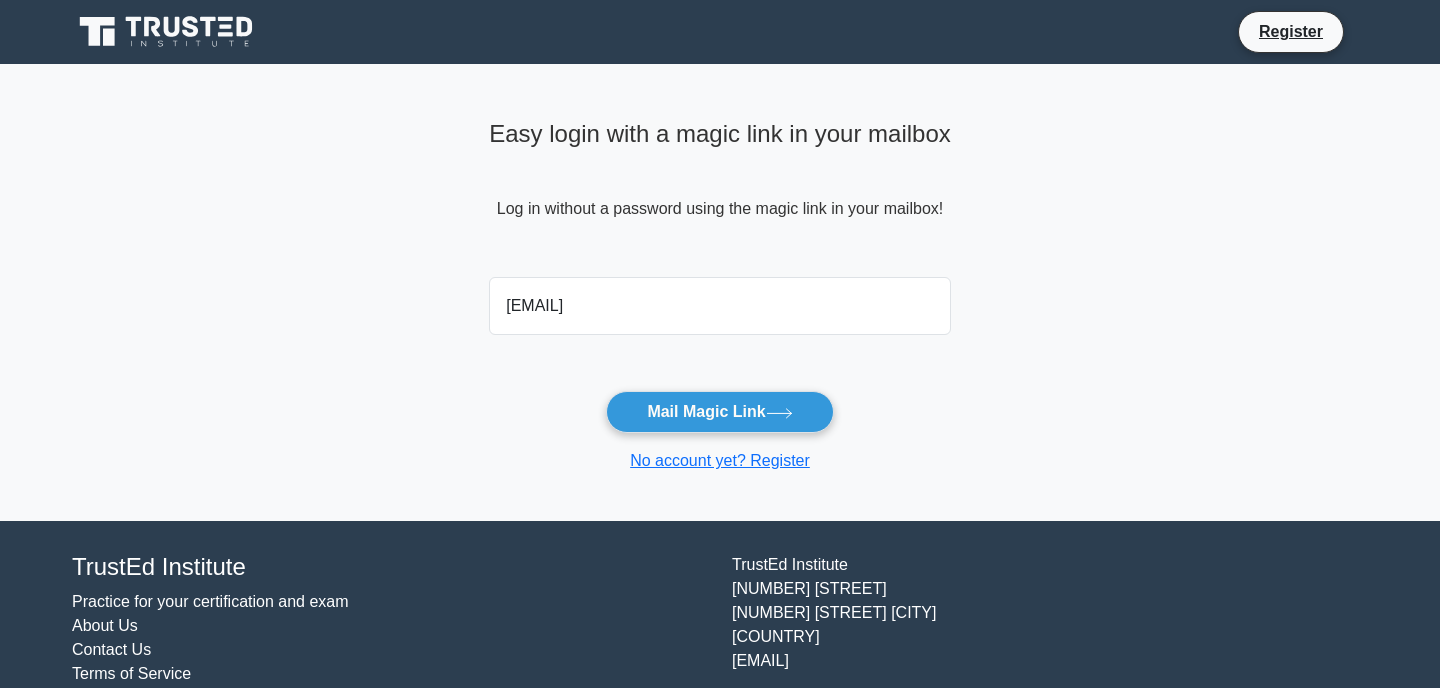 type on "donaldmoteme@gmail.com" 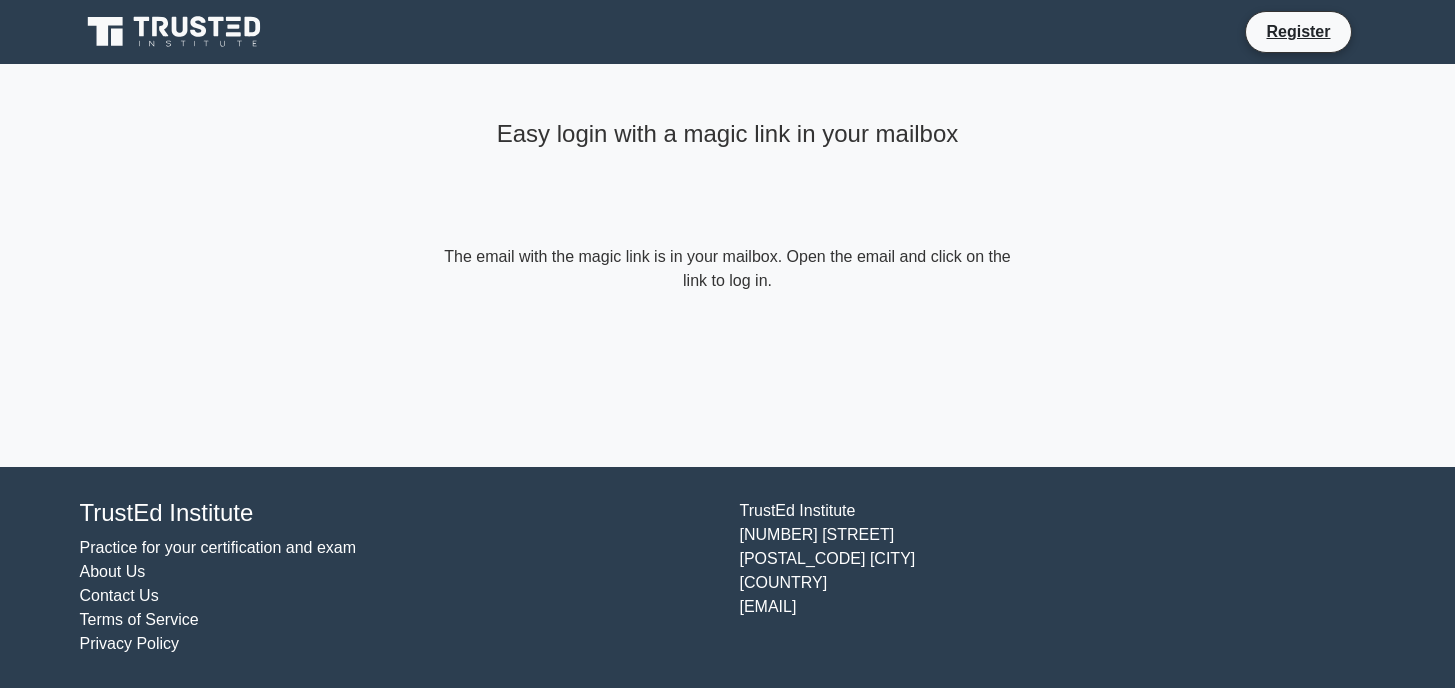 scroll, scrollTop: 0, scrollLeft: 0, axis: both 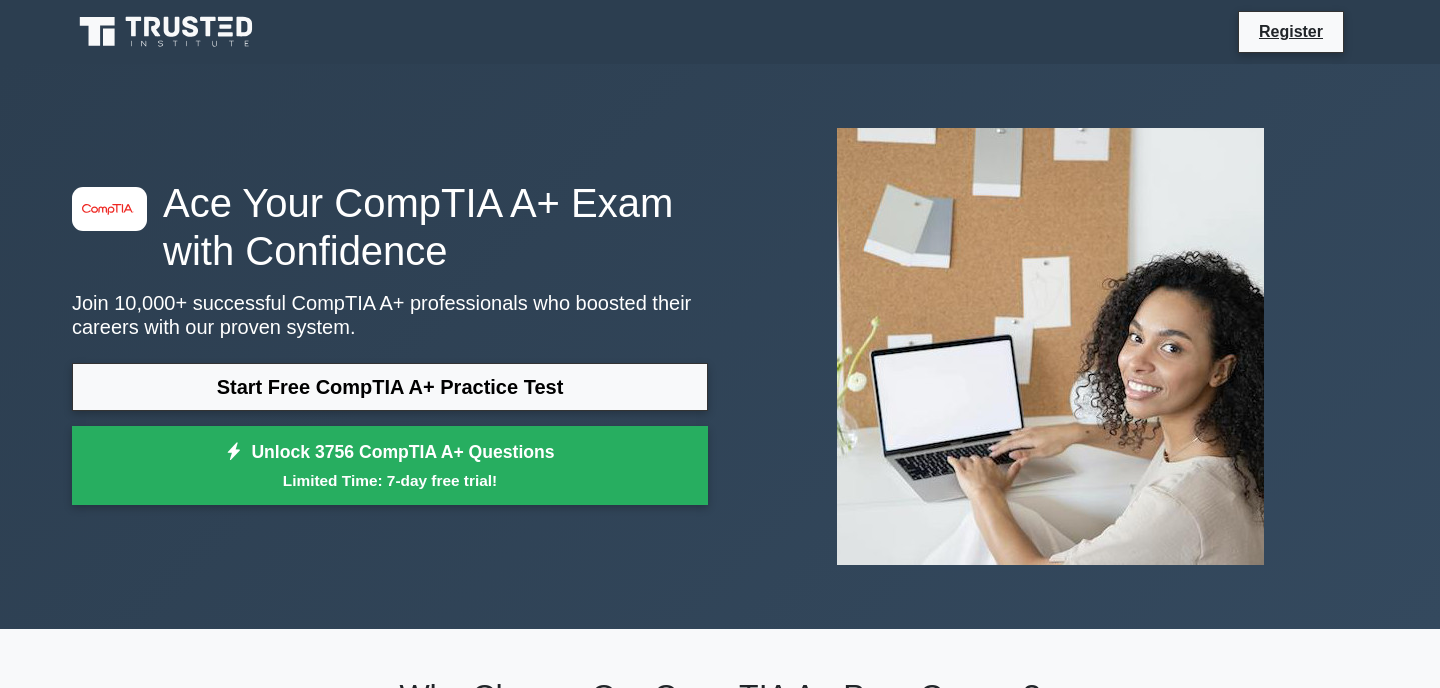 click on "Start Free CompTIA A+ Practice Test" at bounding box center (390, 387) 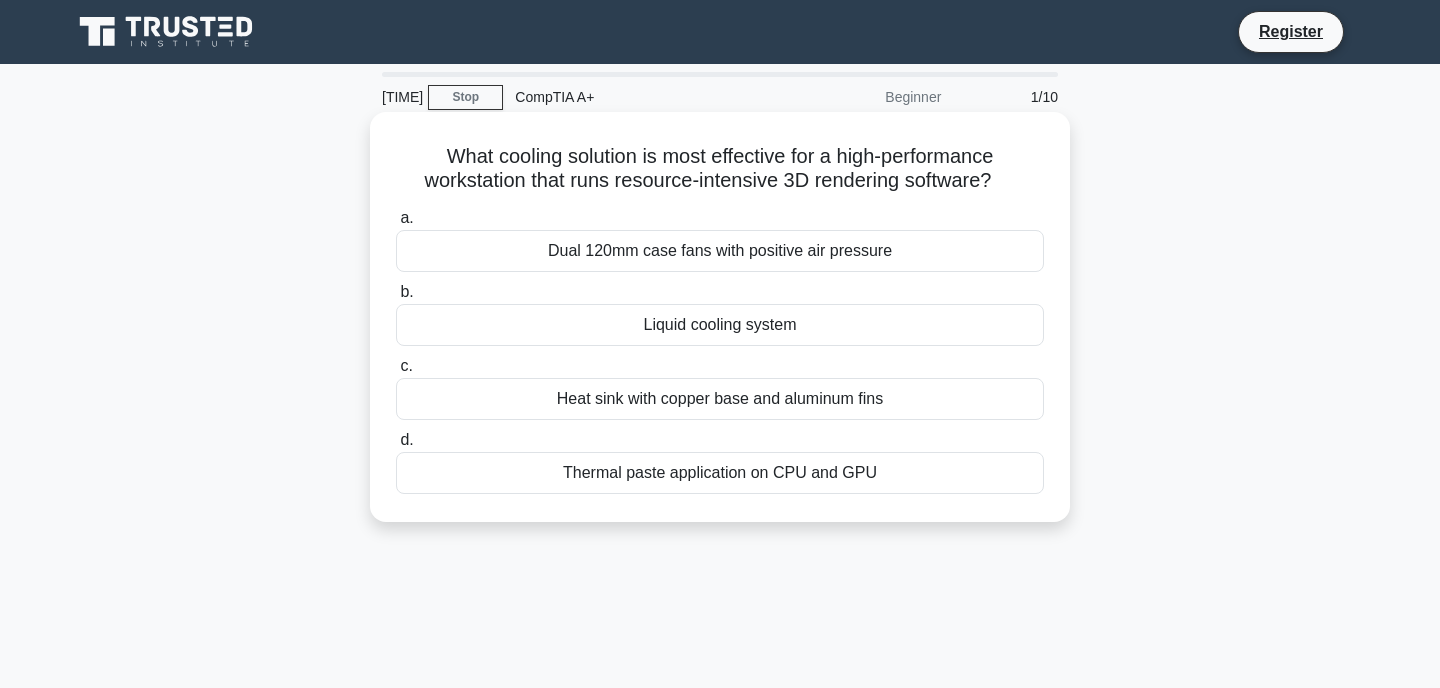 scroll, scrollTop: 0, scrollLeft: 0, axis: both 